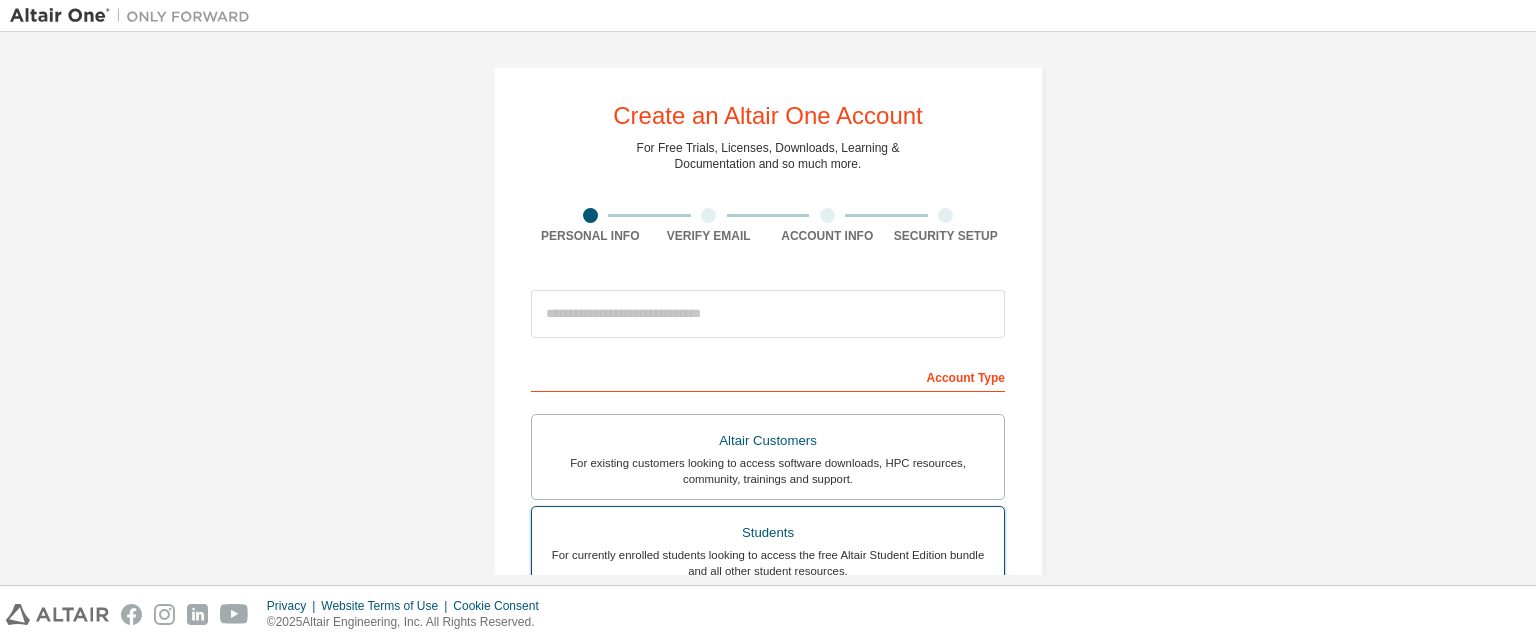 scroll, scrollTop: 0, scrollLeft: 0, axis: both 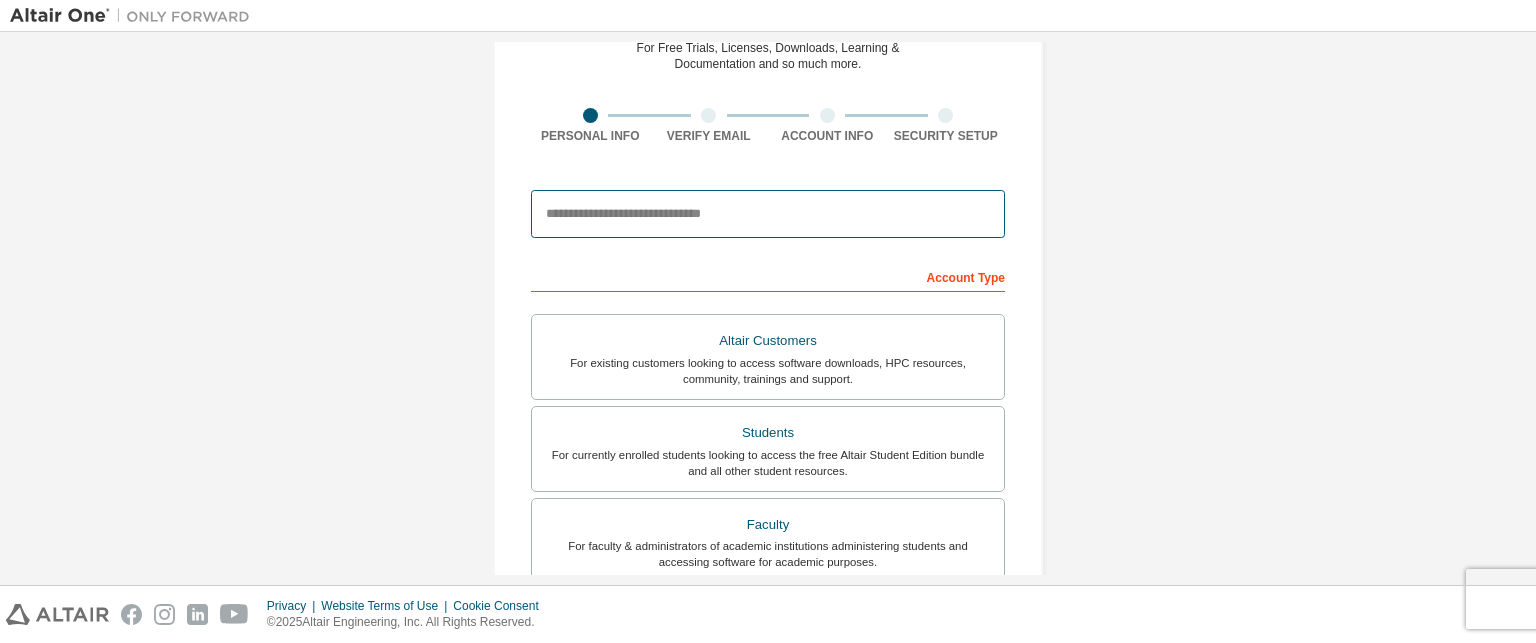 click at bounding box center [768, 214] 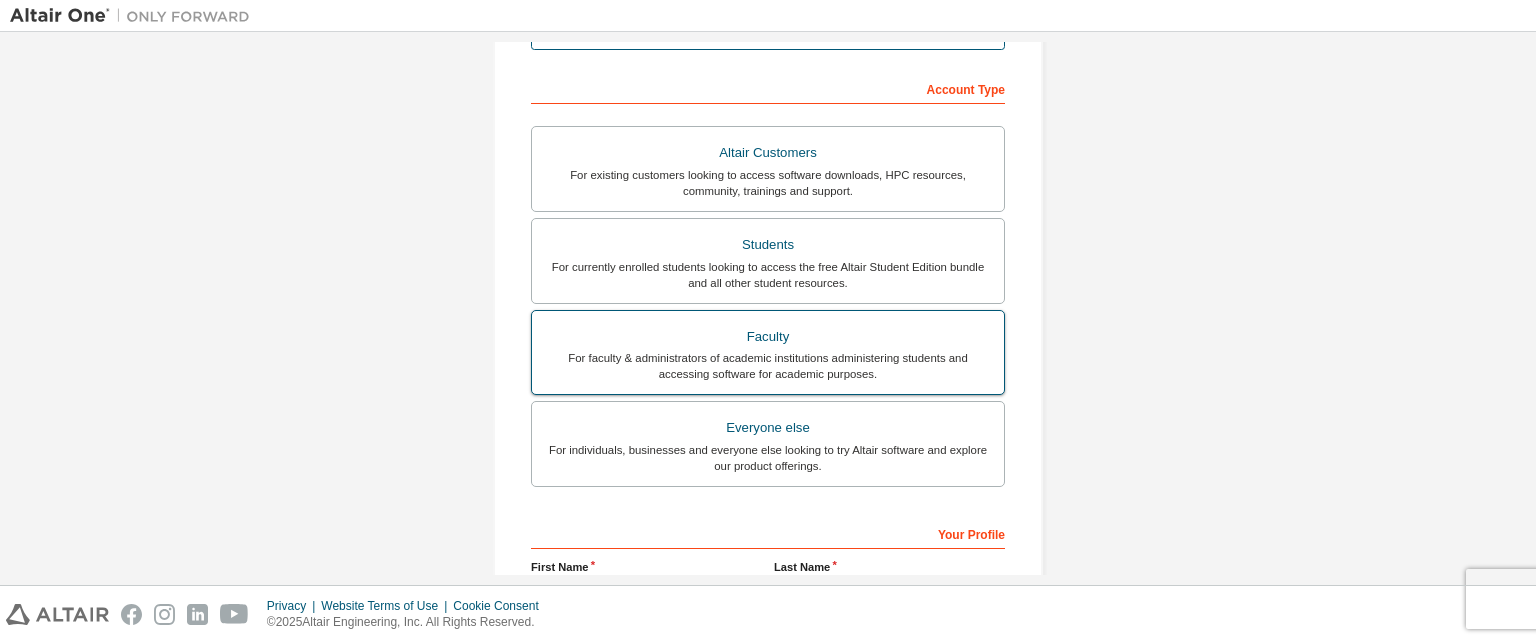 scroll, scrollTop: 300, scrollLeft: 0, axis: vertical 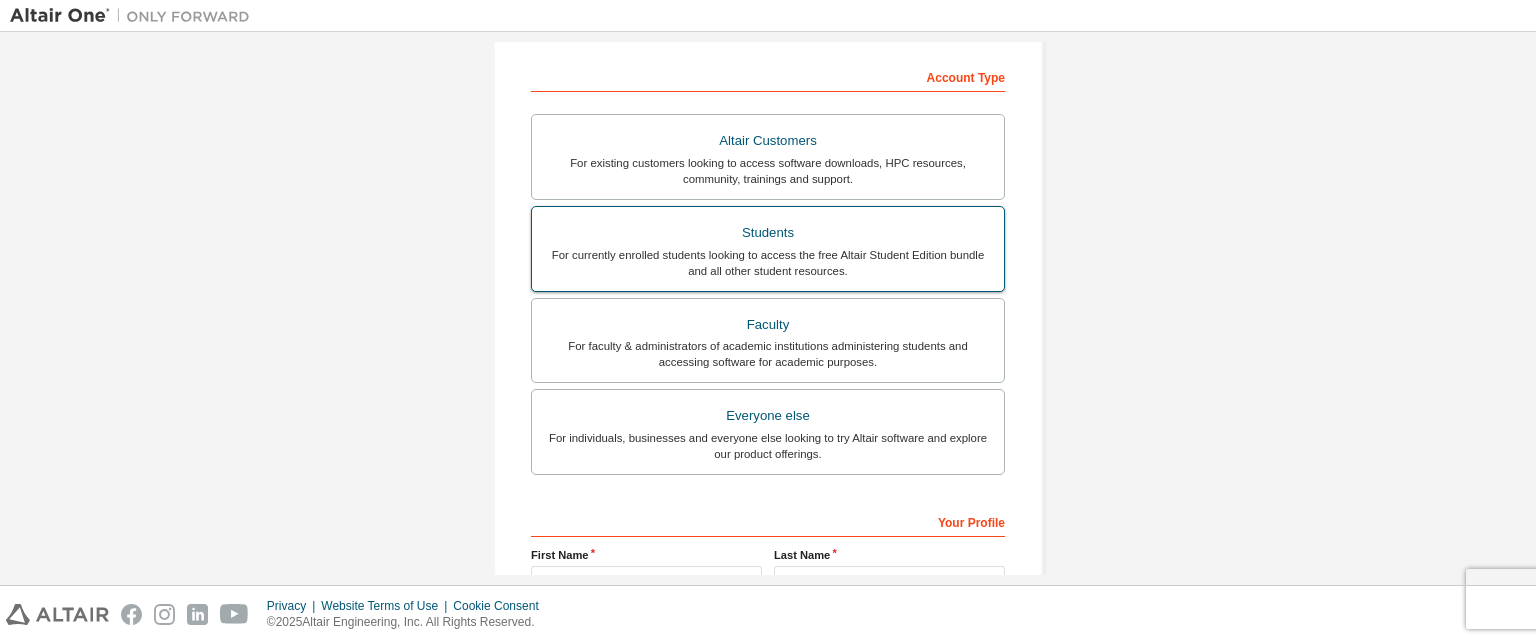 type on "**********" 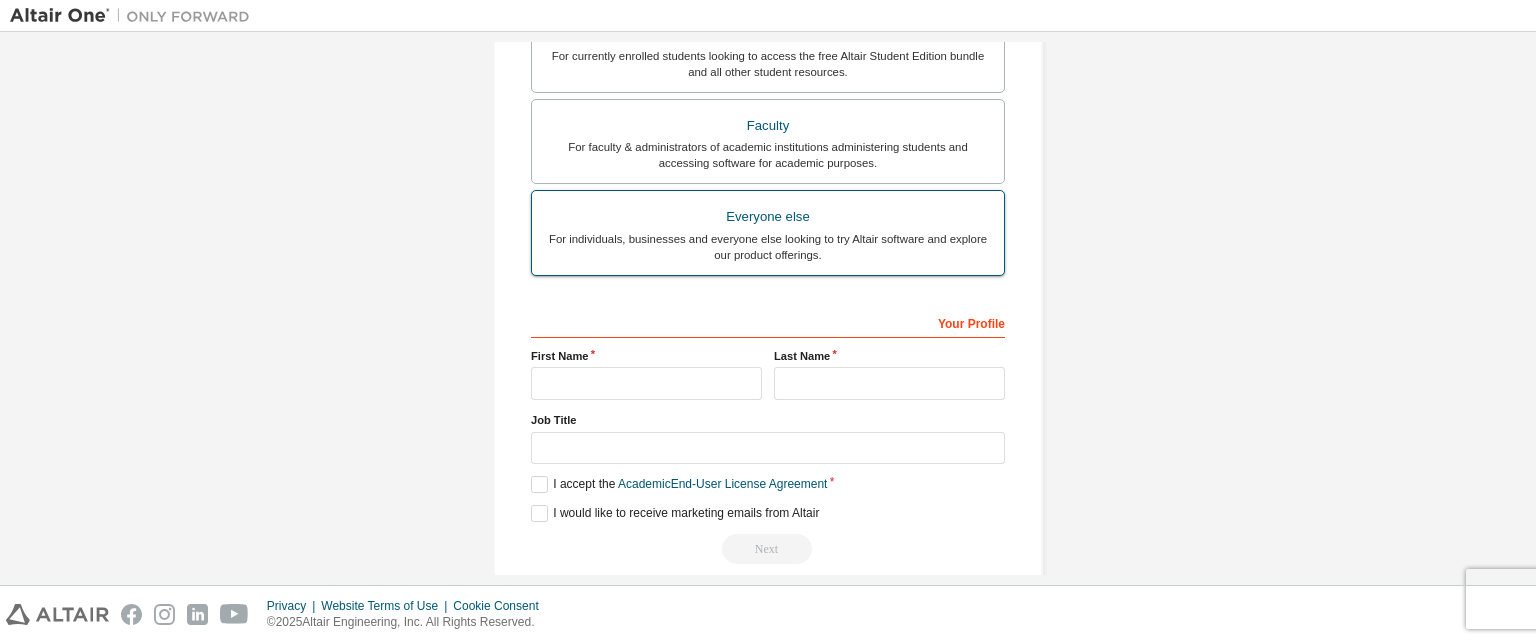 scroll, scrollTop: 500, scrollLeft: 0, axis: vertical 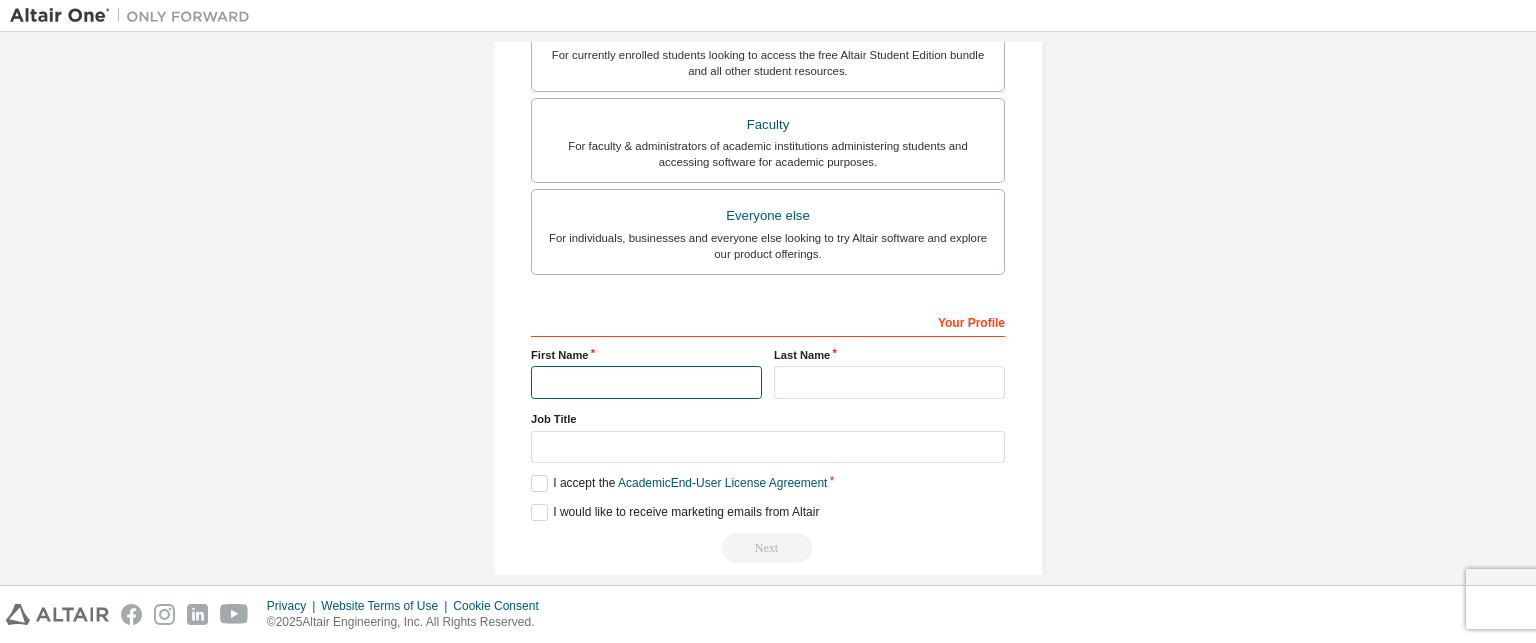 click at bounding box center [646, 382] 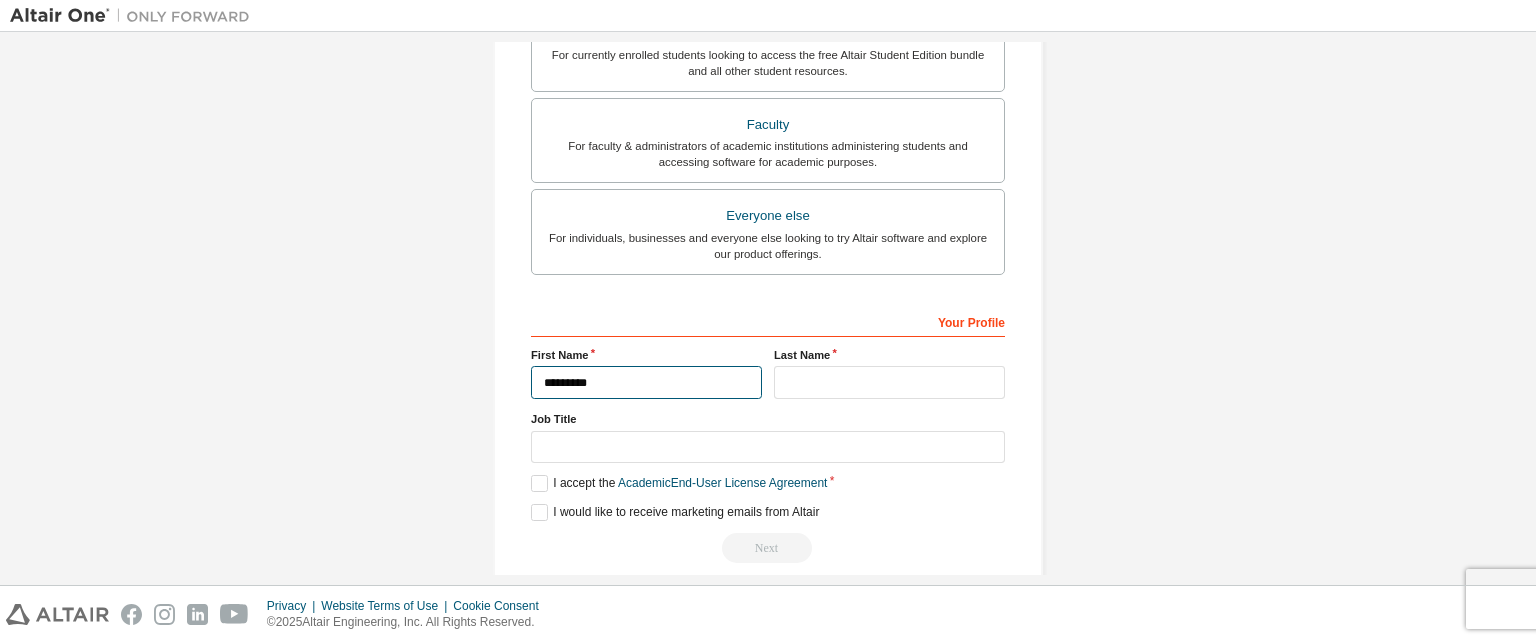 type on "*********" 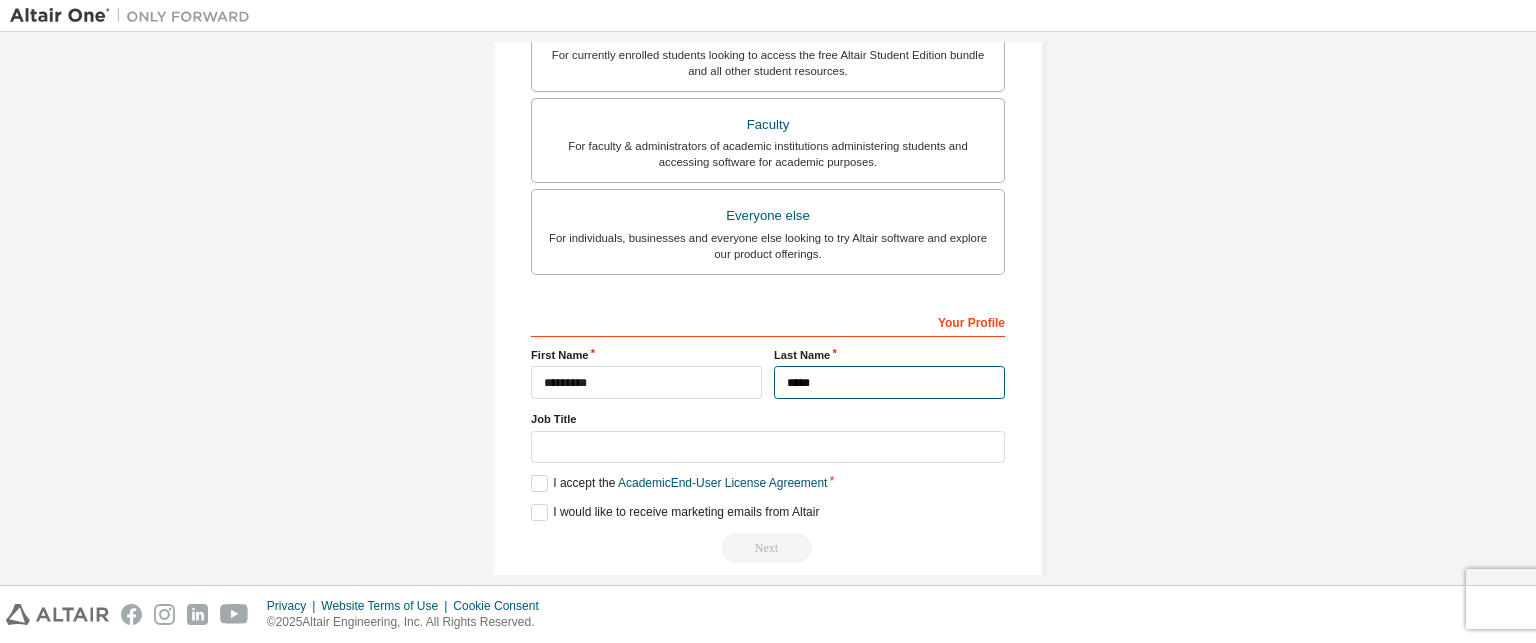 type on "*****" 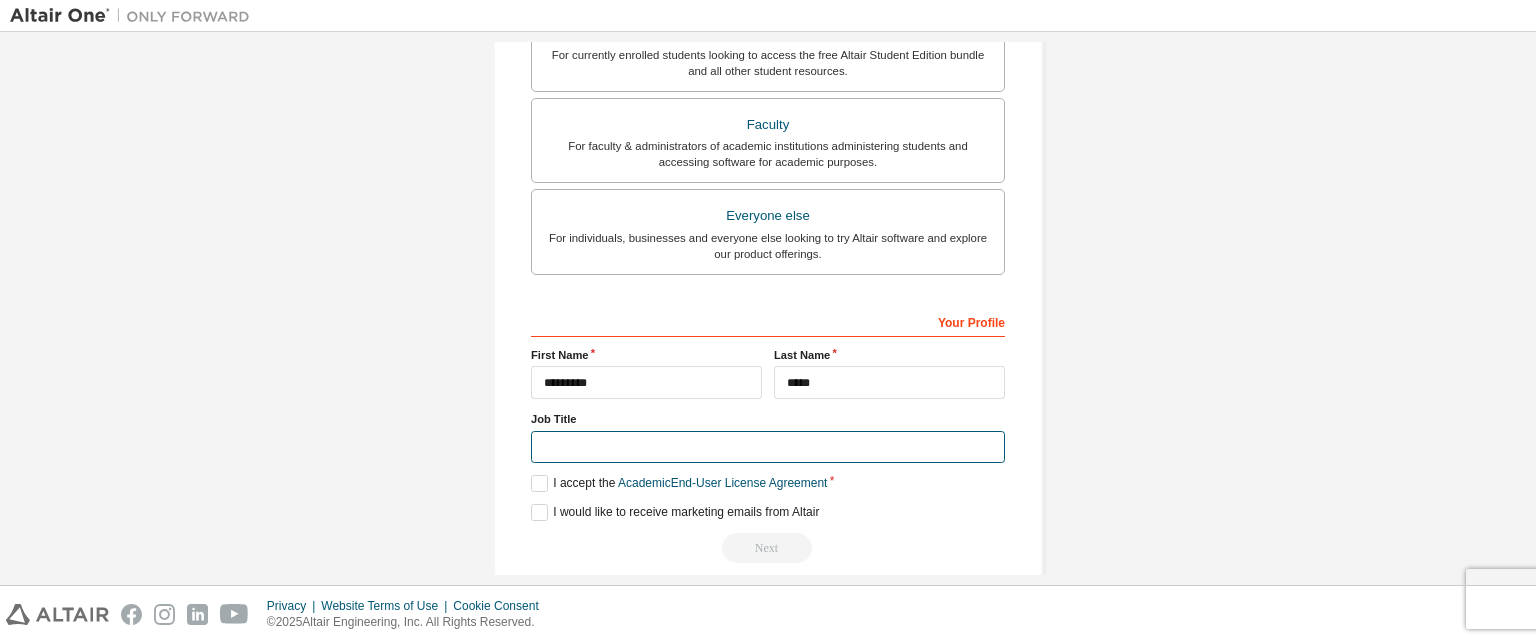 click at bounding box center (768, 447) 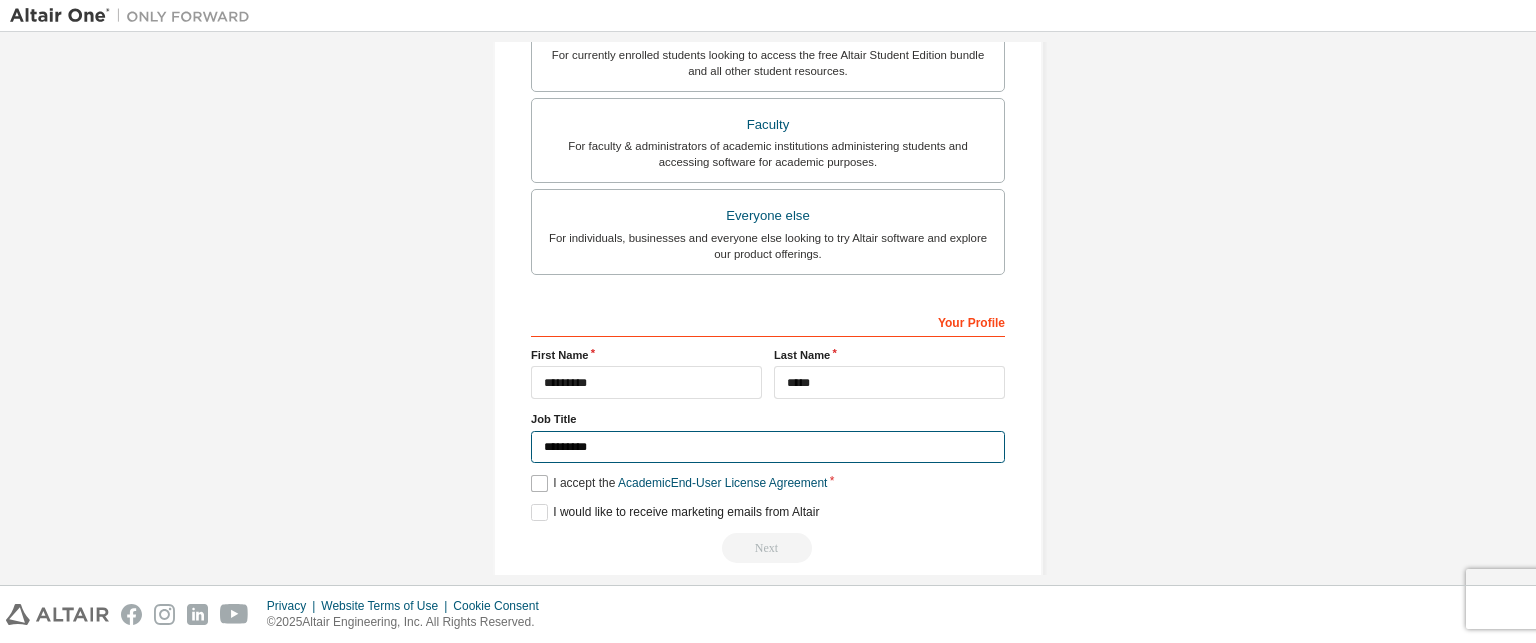 type on "*********" 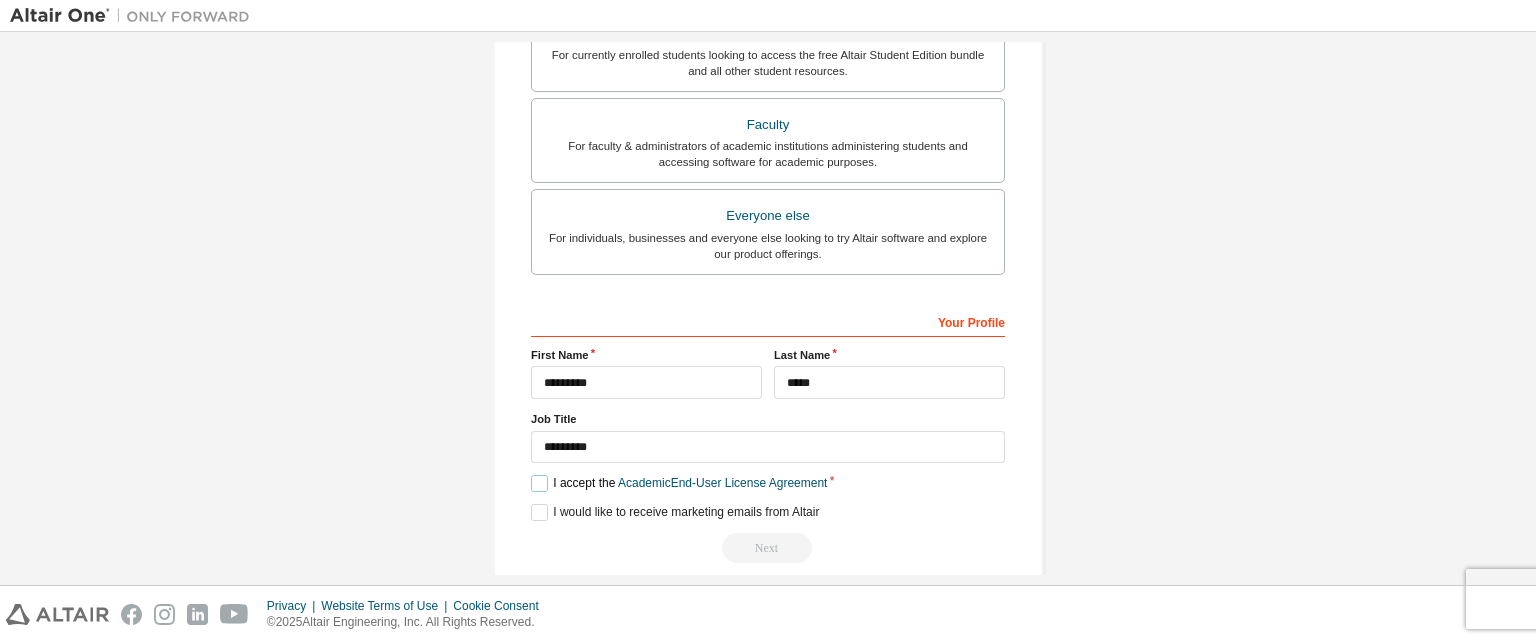 click on "I accept the   Academic   End-User License Agreement" at bounding box center (679, 483) 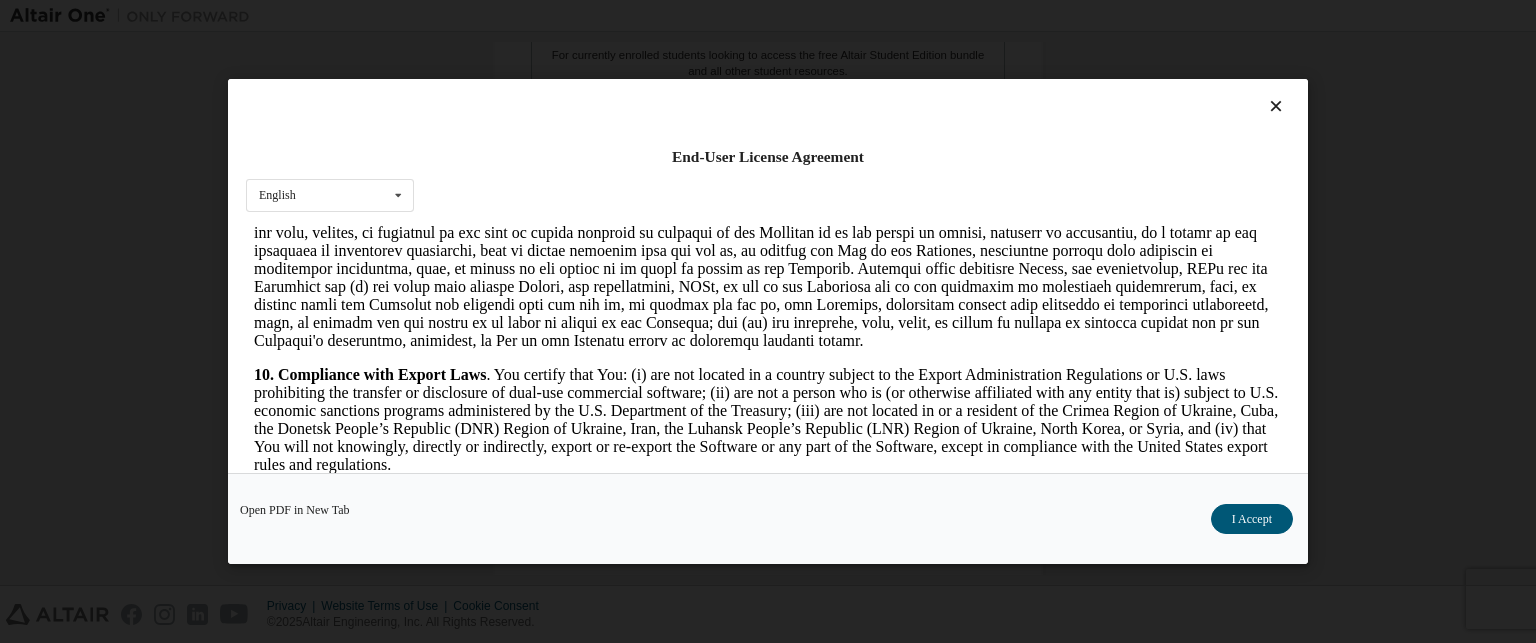 scroll, scrollTop: 3100, scrollLeft: 0, axis: vertical 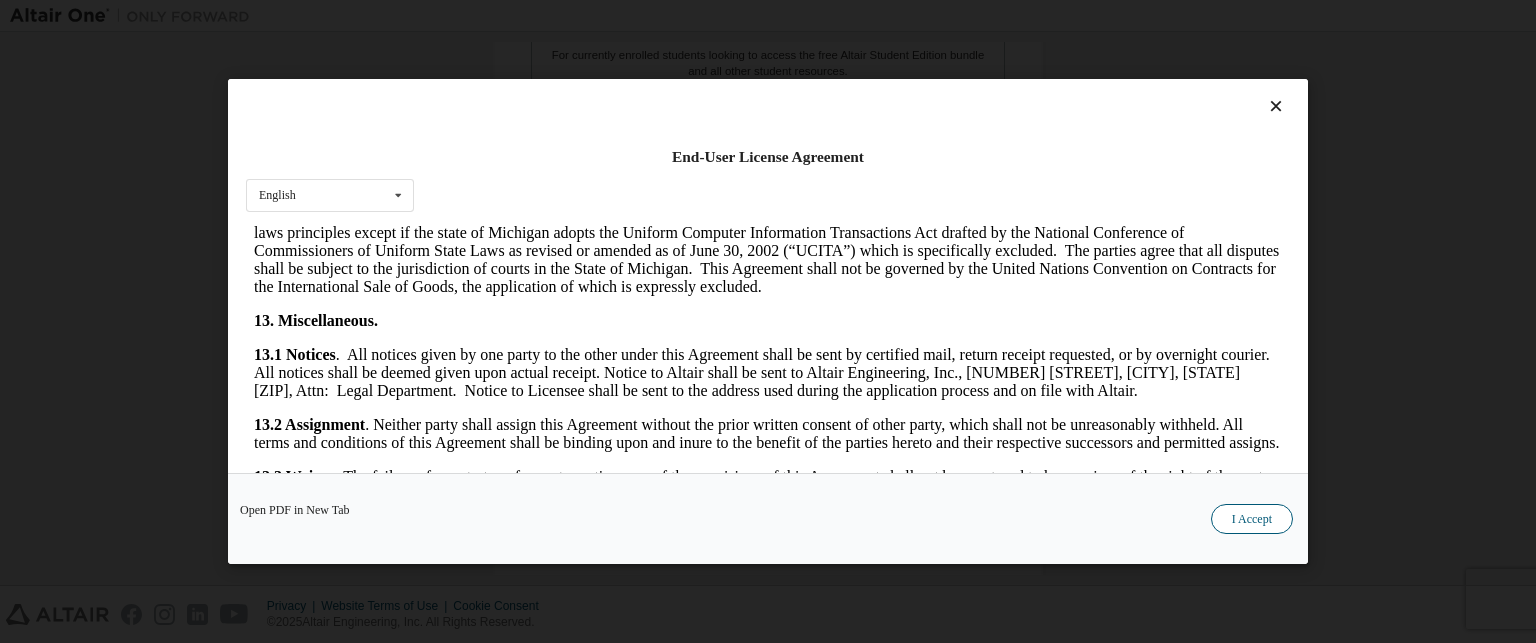 click on "I Accept" at bounding box center (1252, 519) 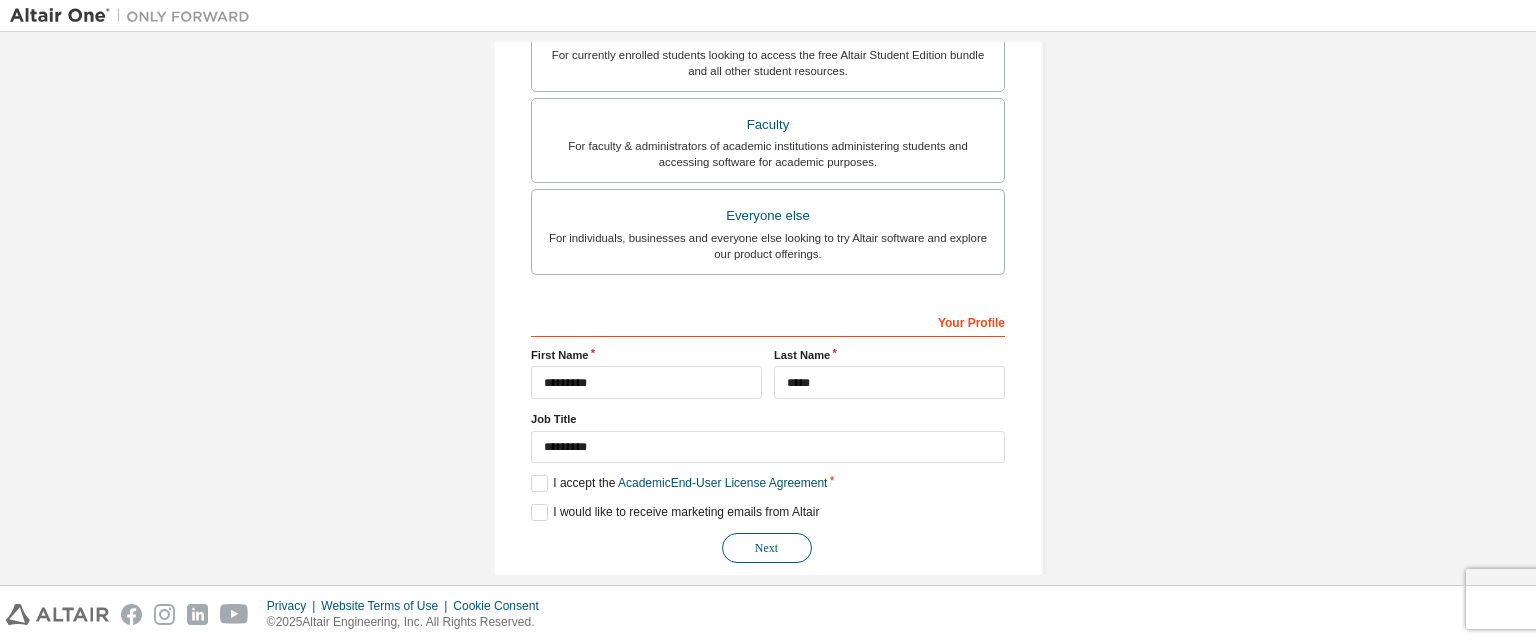 click on "Next" at bounding box center (767, 548) 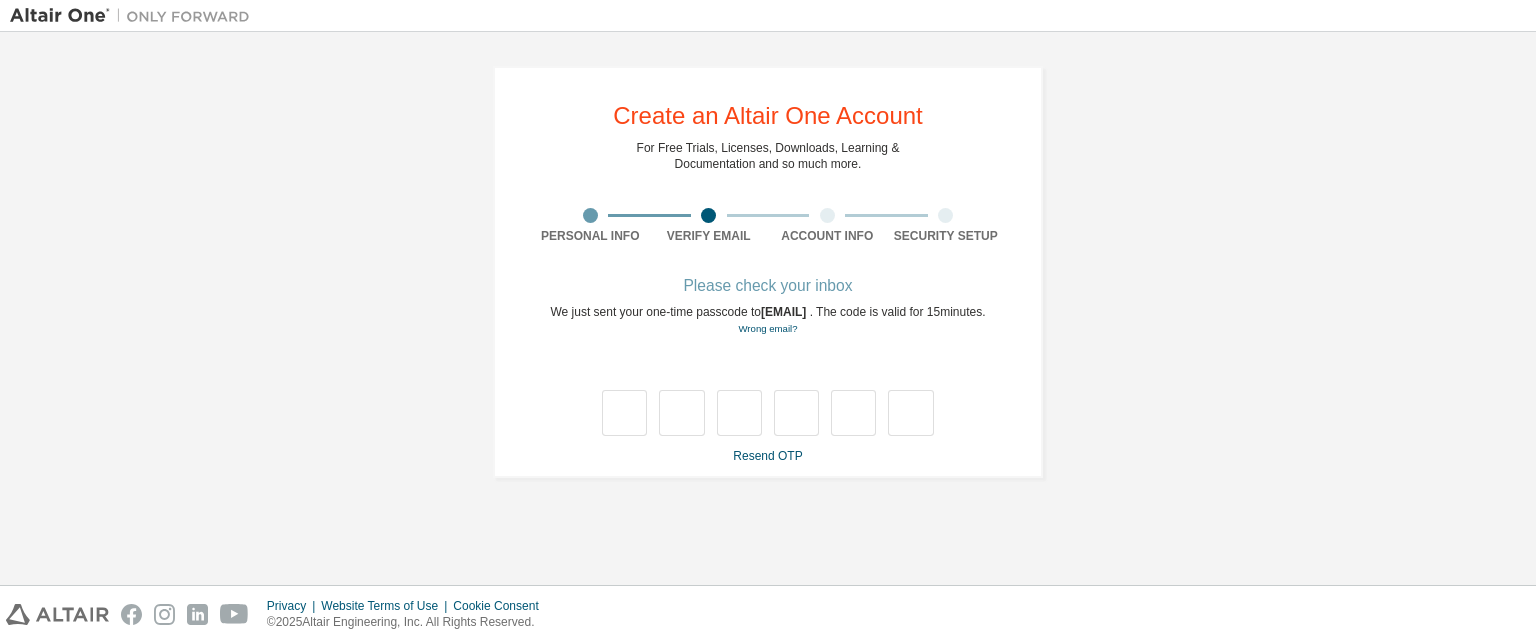 scroll, scrollTop: 0, scrollLeft: 0, axis: both 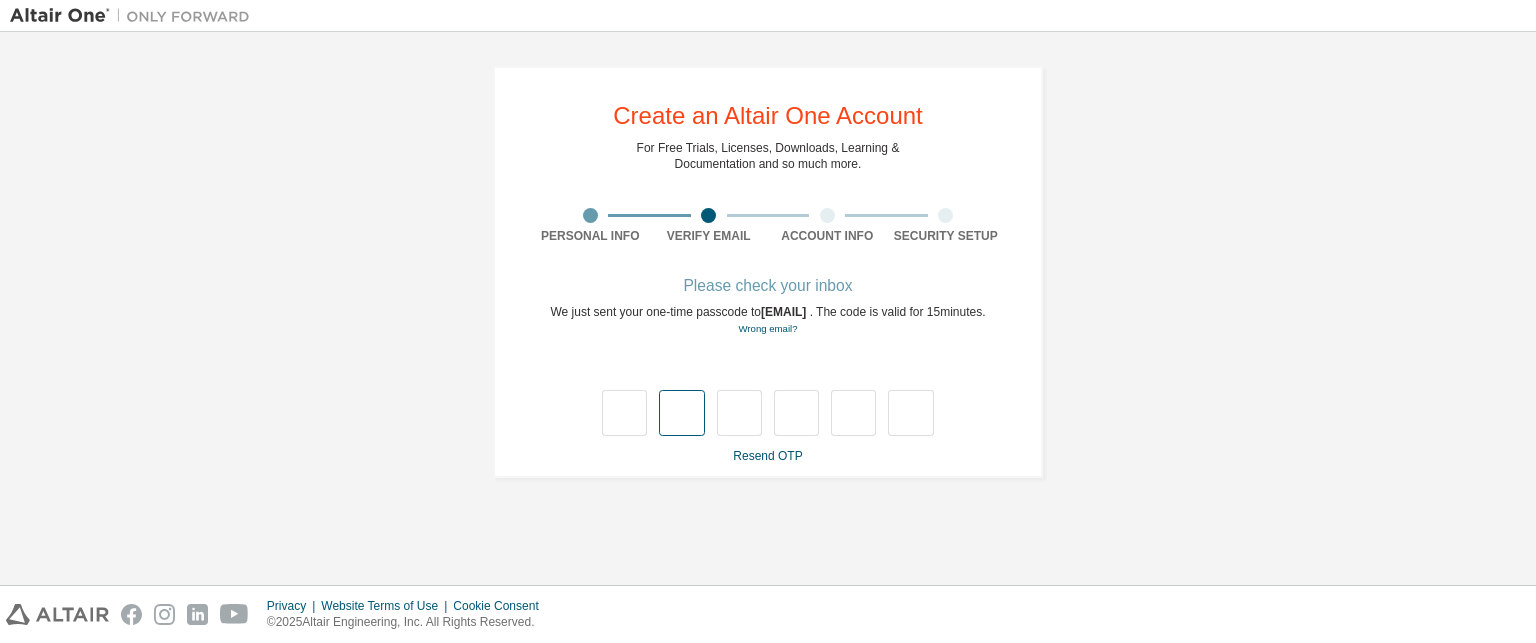 type on "*" 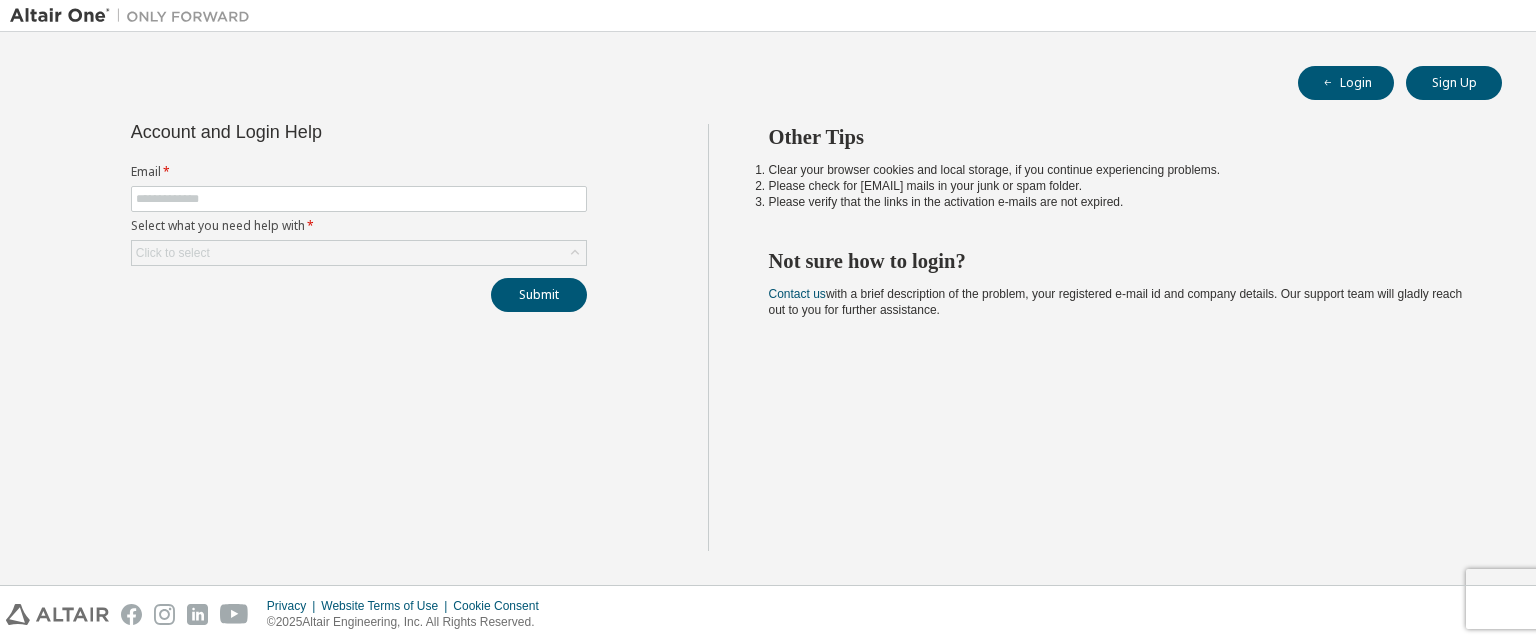 scroll, scrollTop: 0, scrollLeft: 0, axis: both 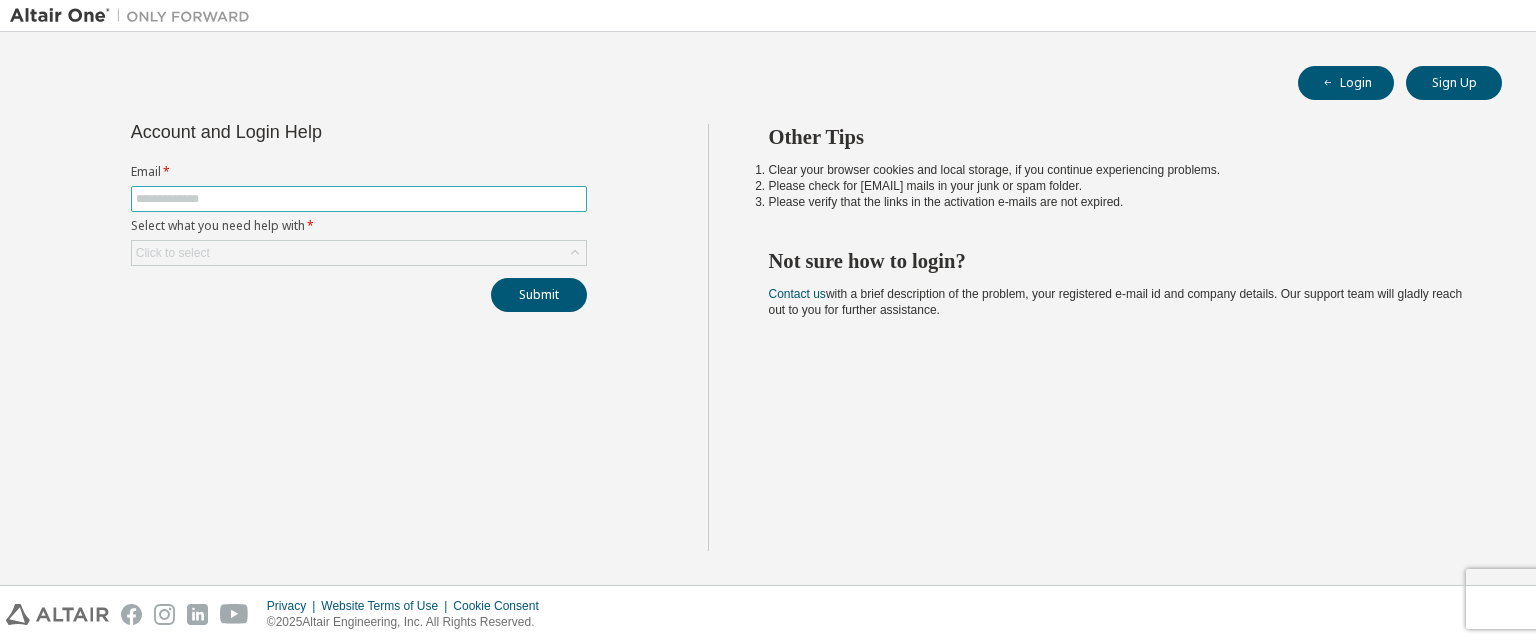 click at bounding box center (359, 199) 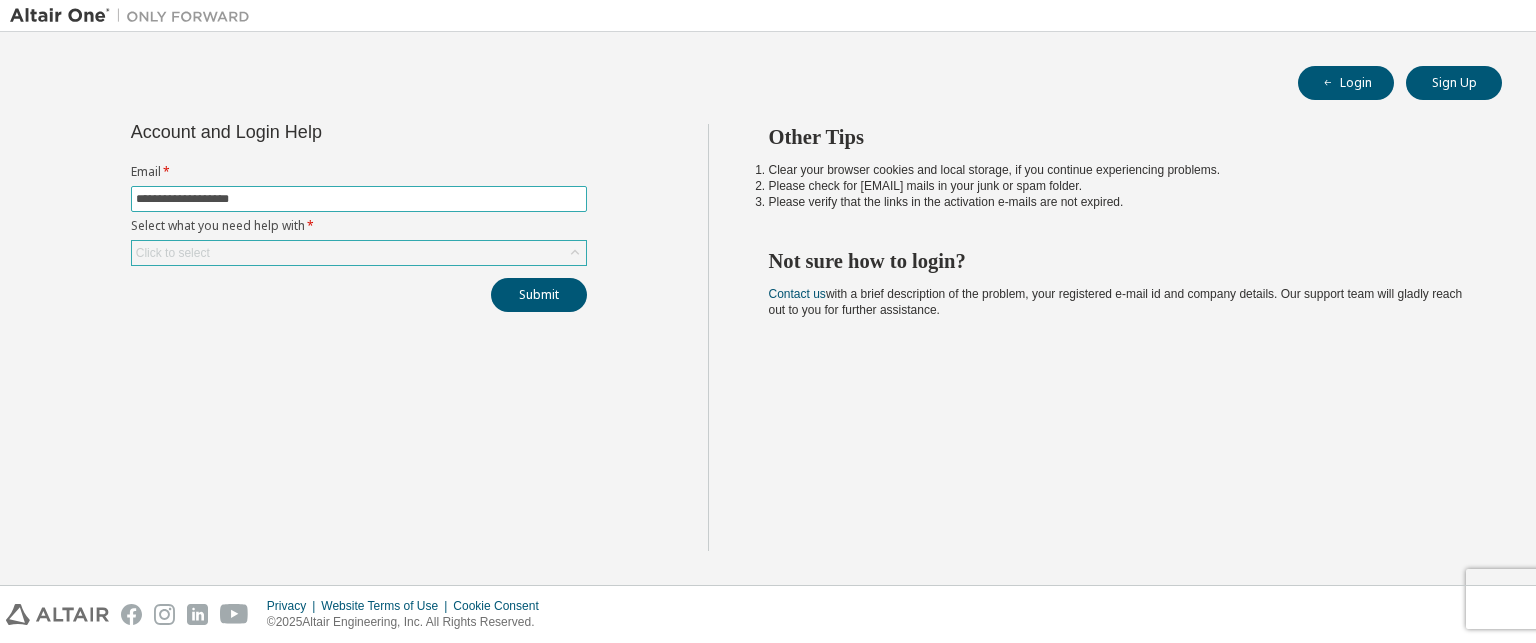type on "**********" 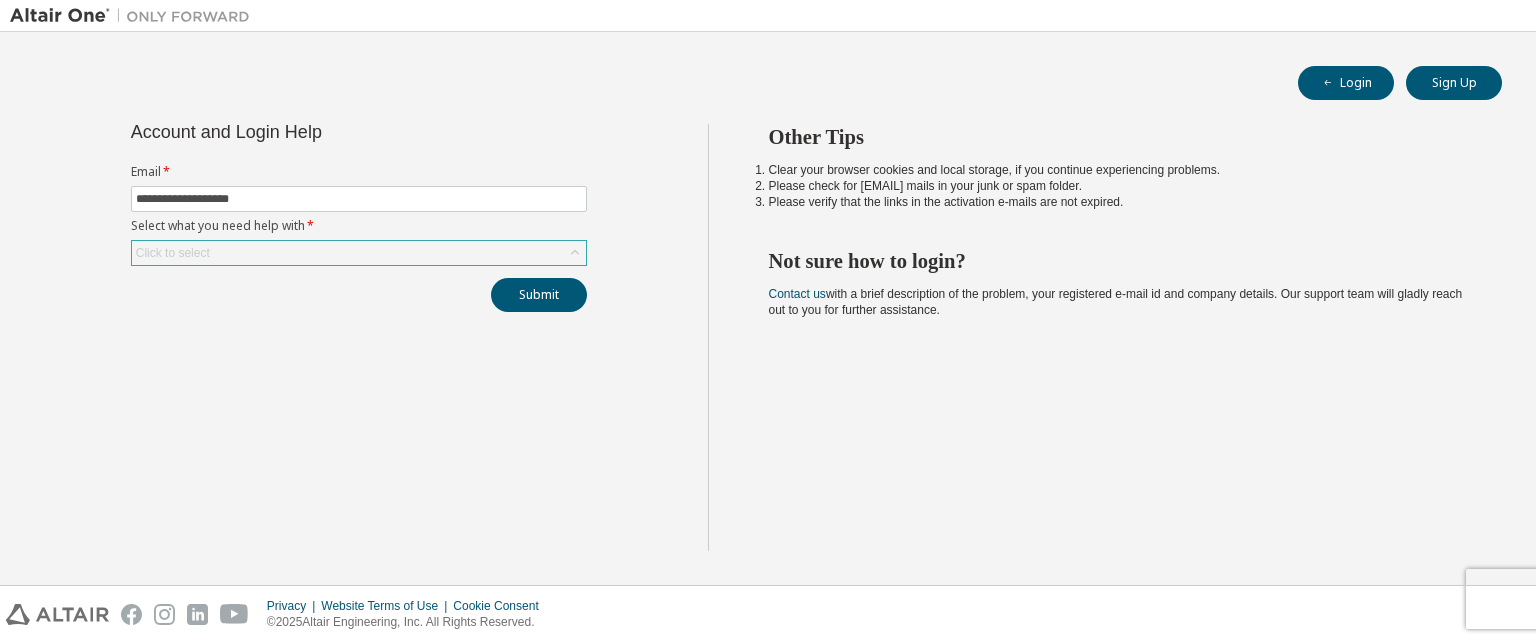 click on "Click to select" at bounding box center [173, 253] 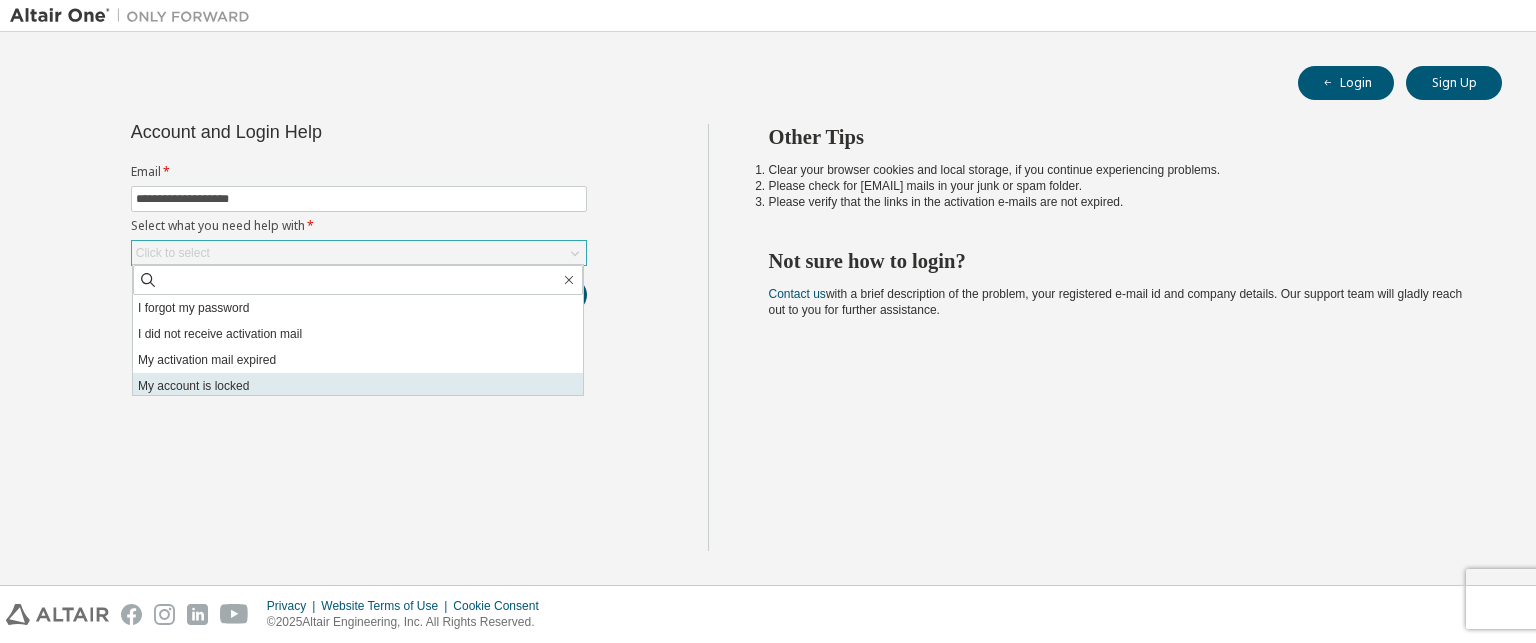 click on "My account is locked" at bounding box center [358, 386] 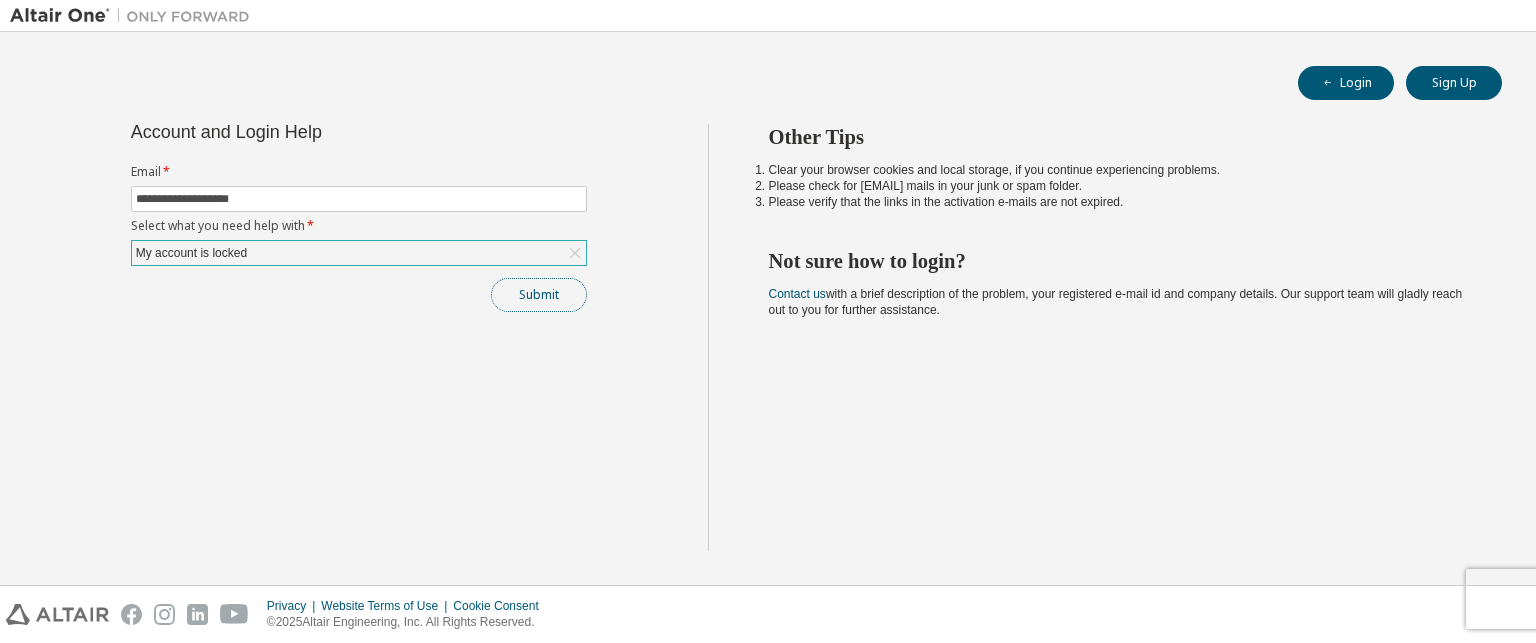 click on "Submit" at bounding box center (539, 295) 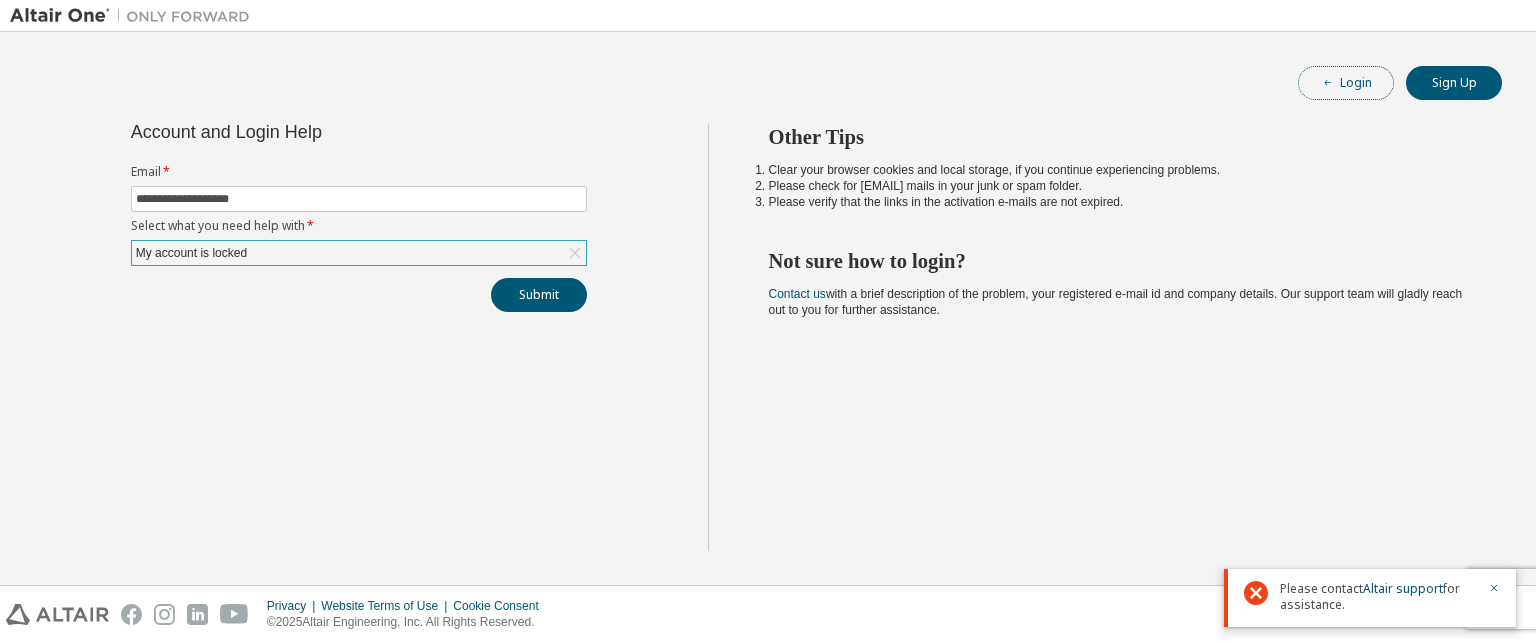 click on "Login" at bounding box center [1346, 83] 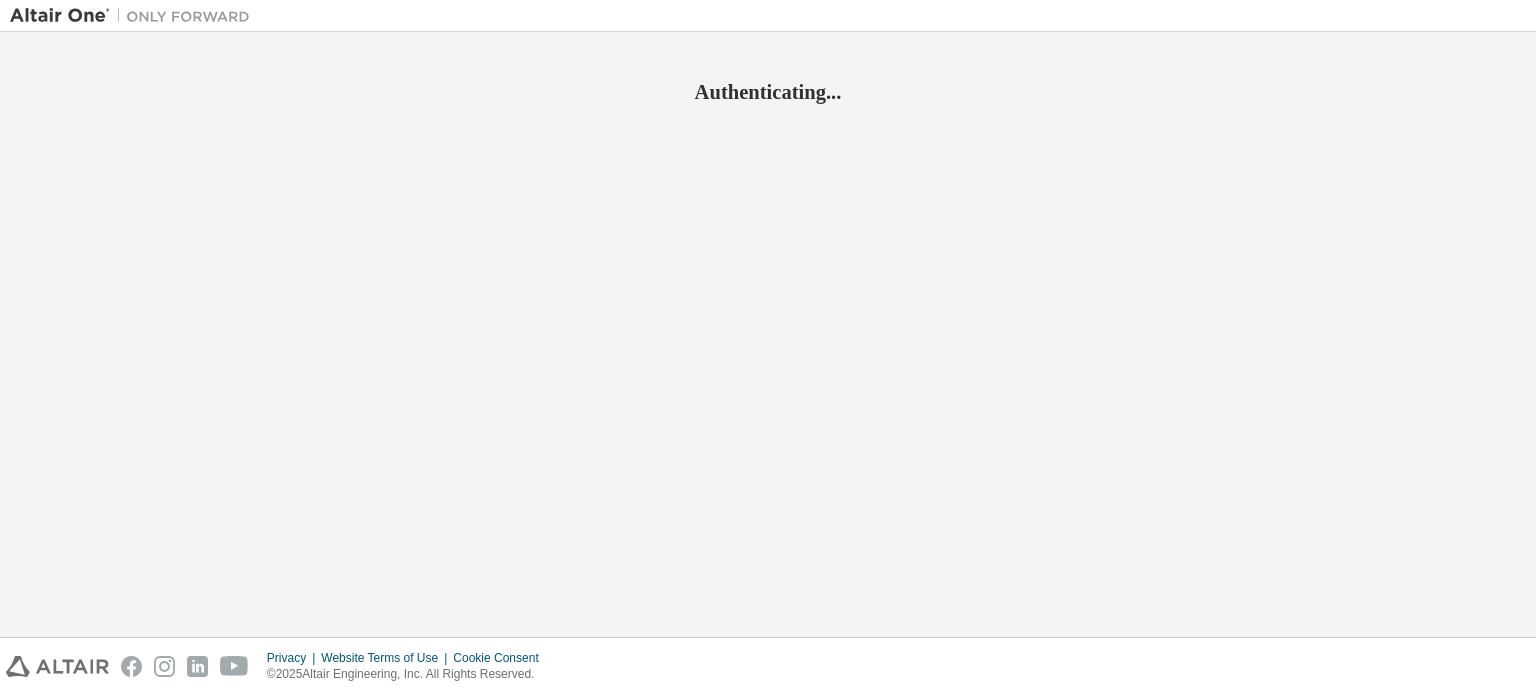 scroll, scrollTop: 0, scrollLeft: 0, axis: both 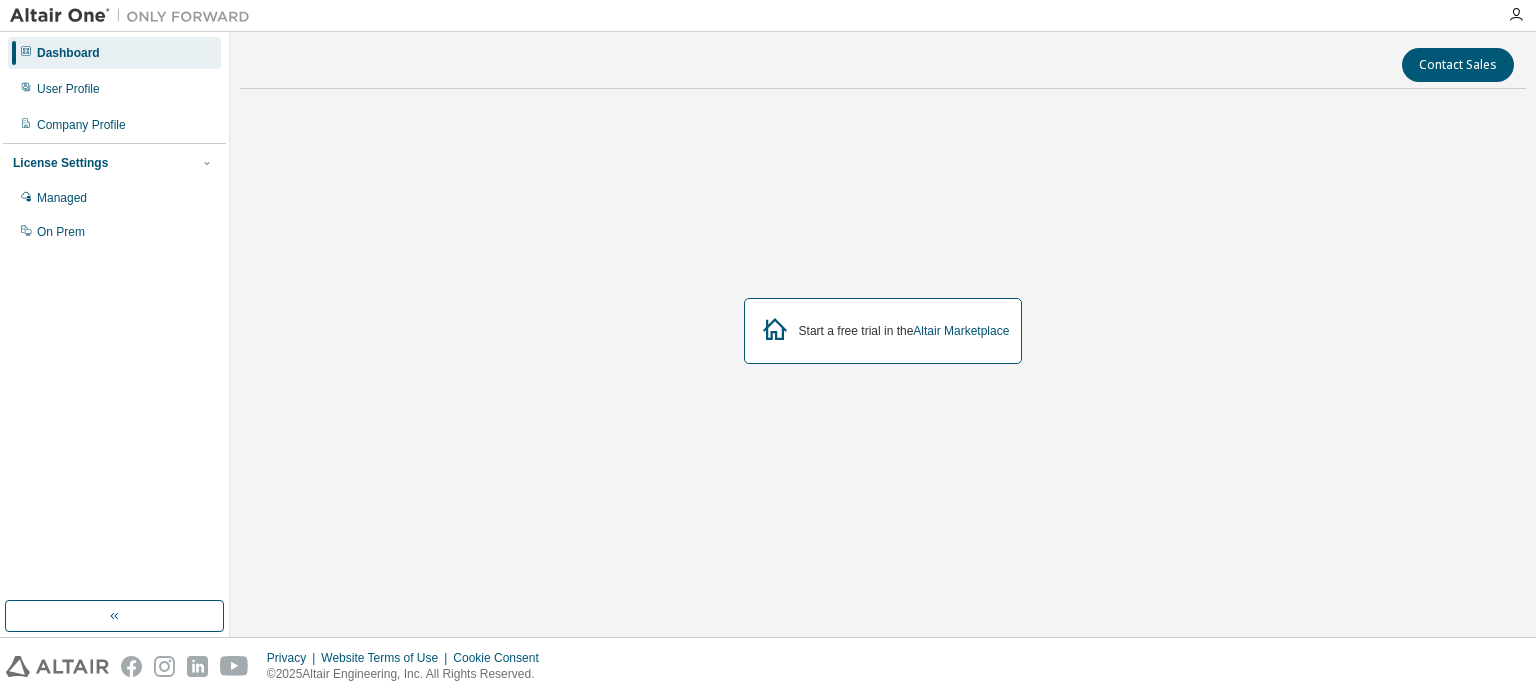 click on "Start a free trial in the  Altair Marketplace" at bounding box center (883, 331) 